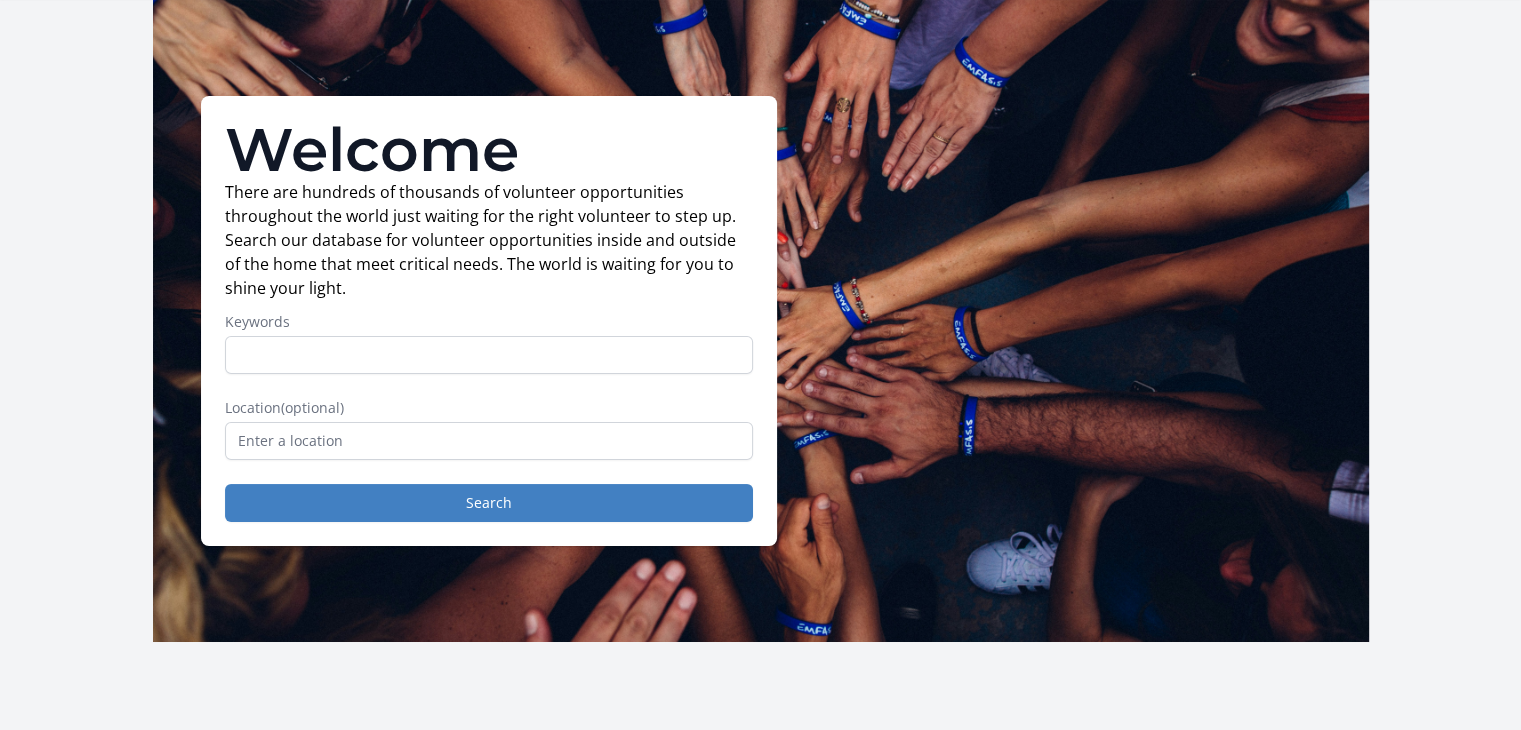 scroll, scrollTop: 0, scrollLeft: 0, axis: both 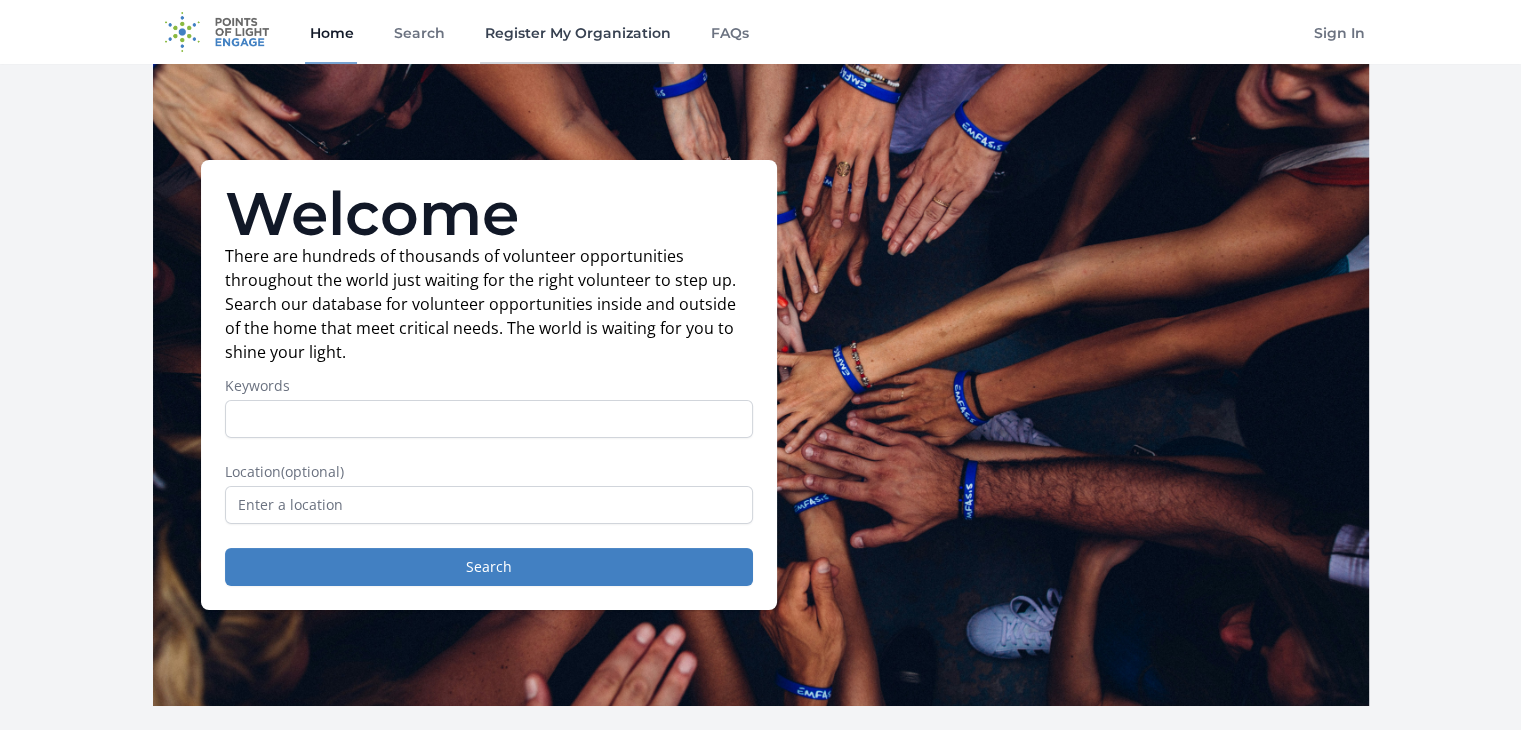 click on "Register My Organization" at bounding box center [577, 32] 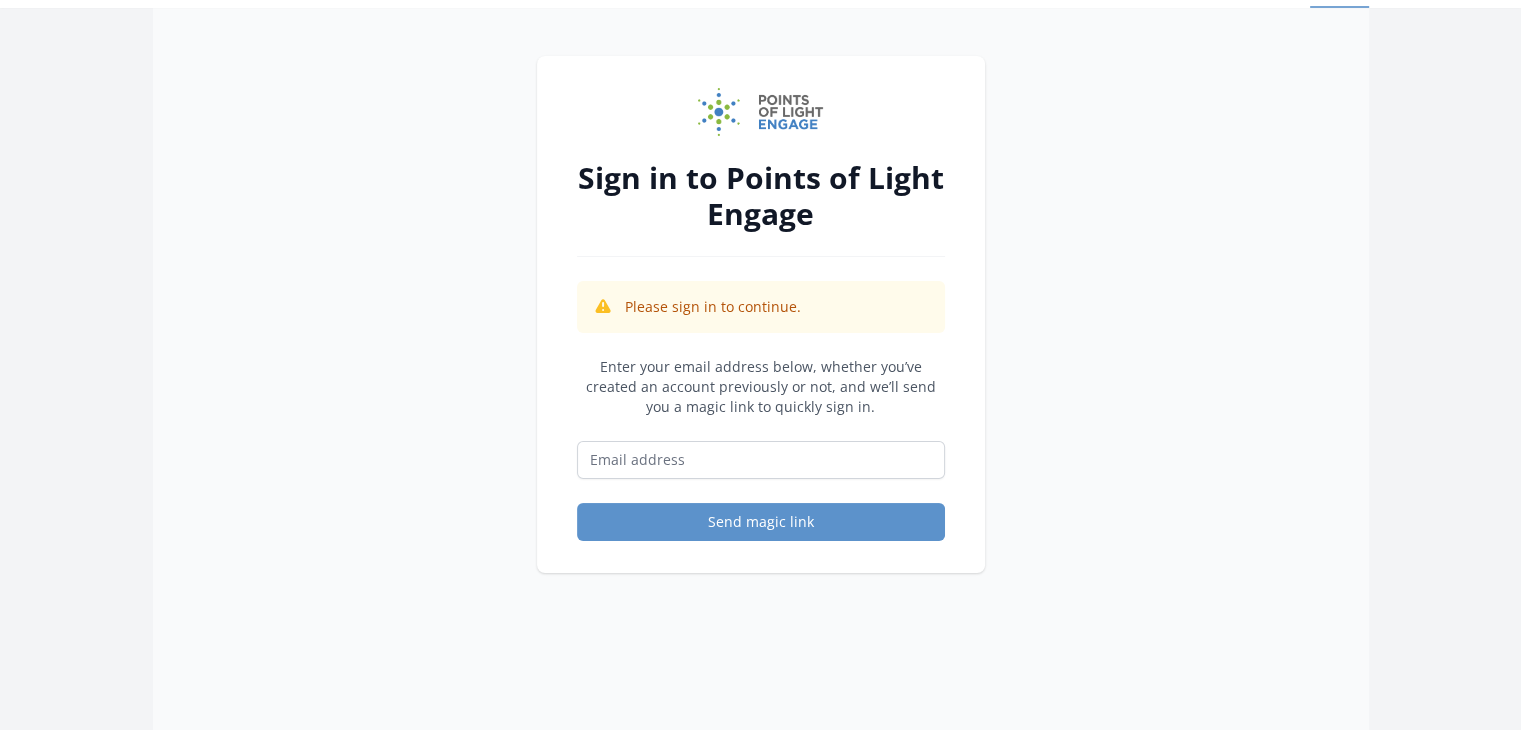 scroll, scrollTop: 56, scrollLeft: 0, axis: vertical 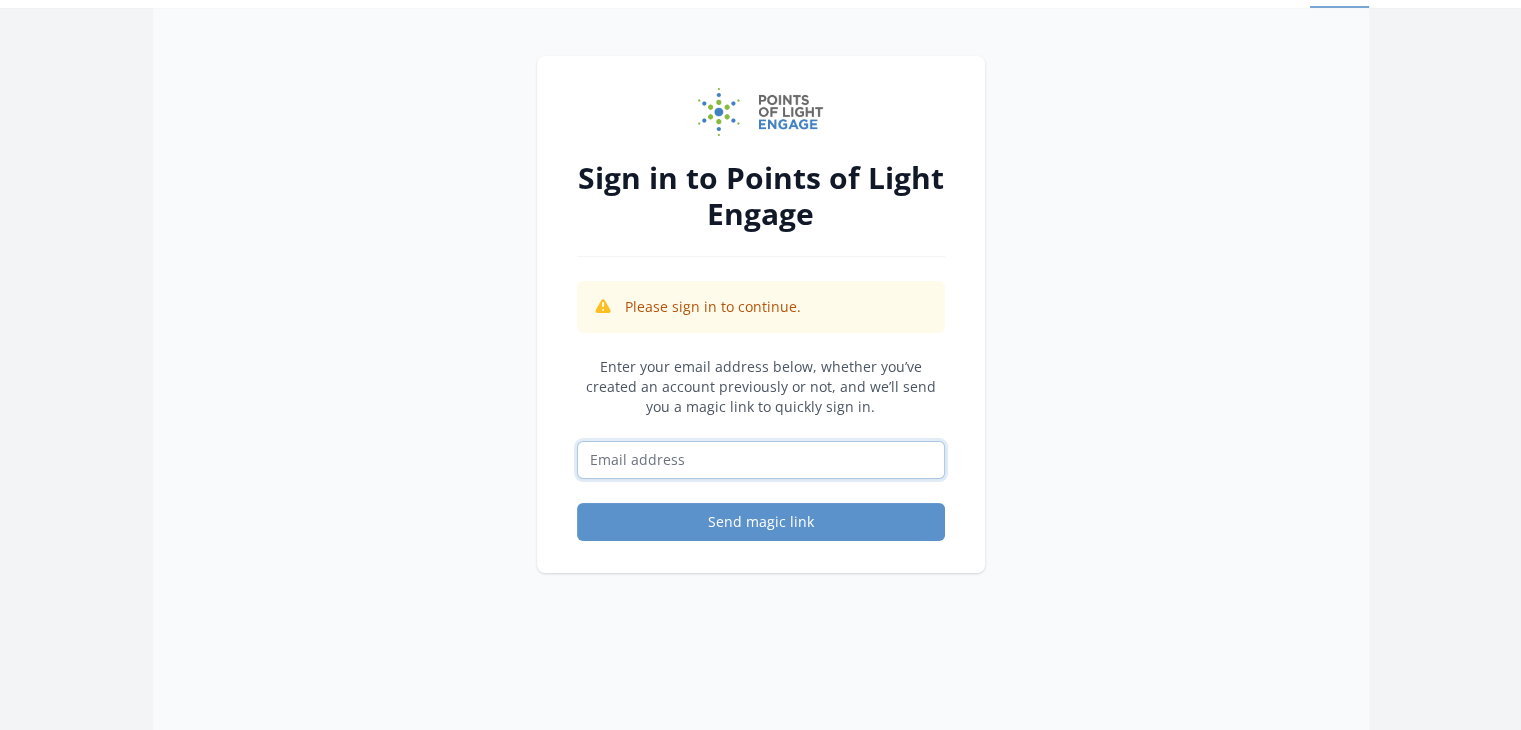 click at bounding box center [761, 460] 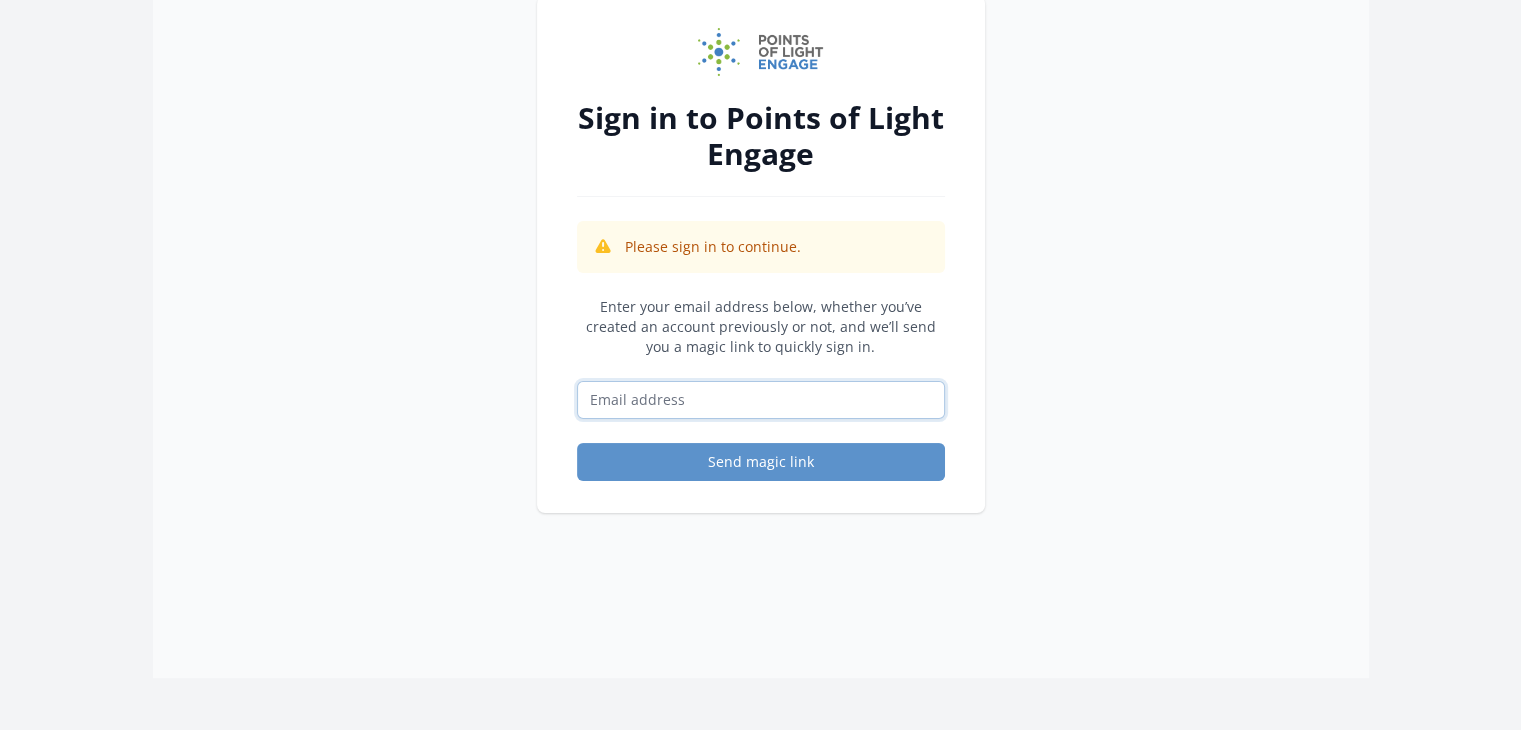 scroll, scrollTop: 0, scrollLeft: 0, axis: both 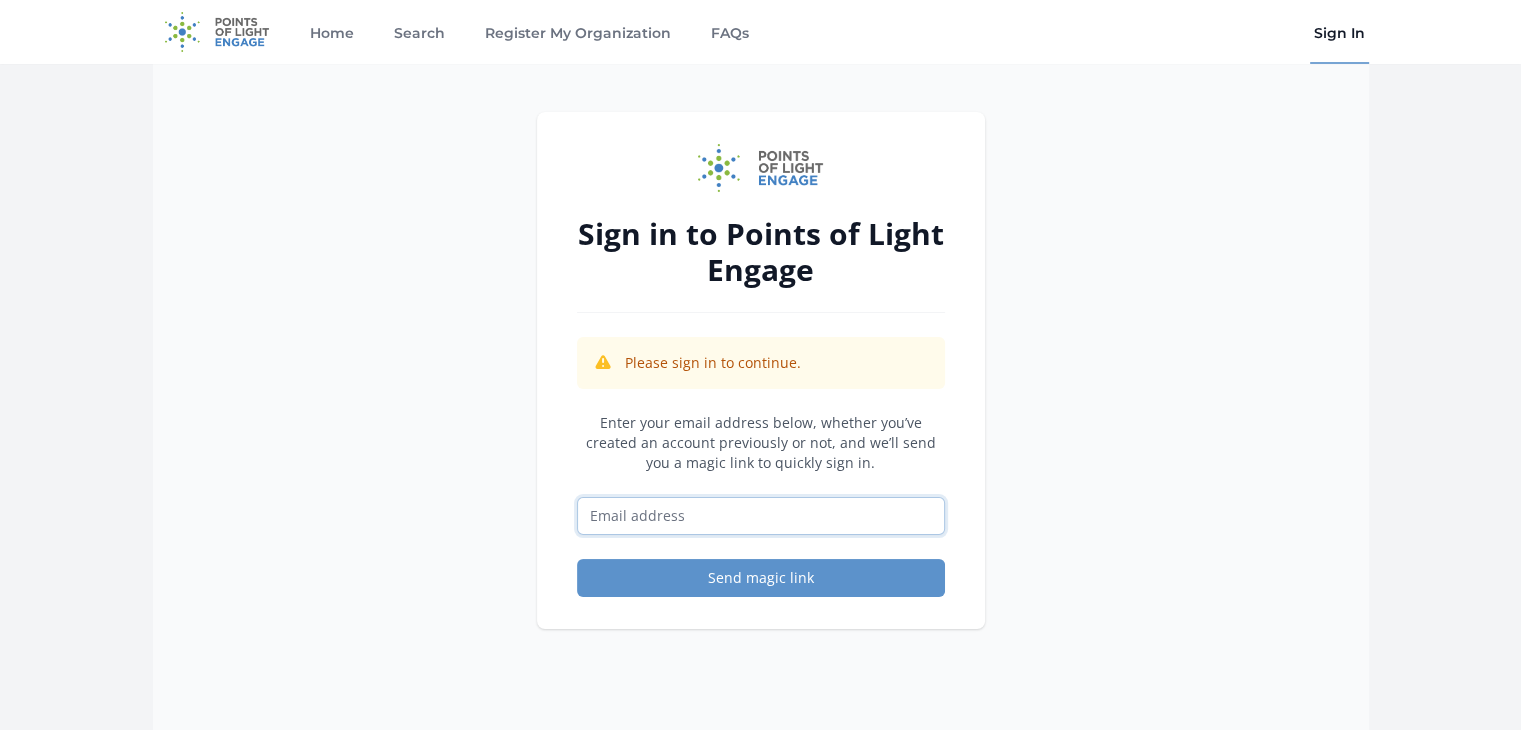 click at bounding box center [761, 516] 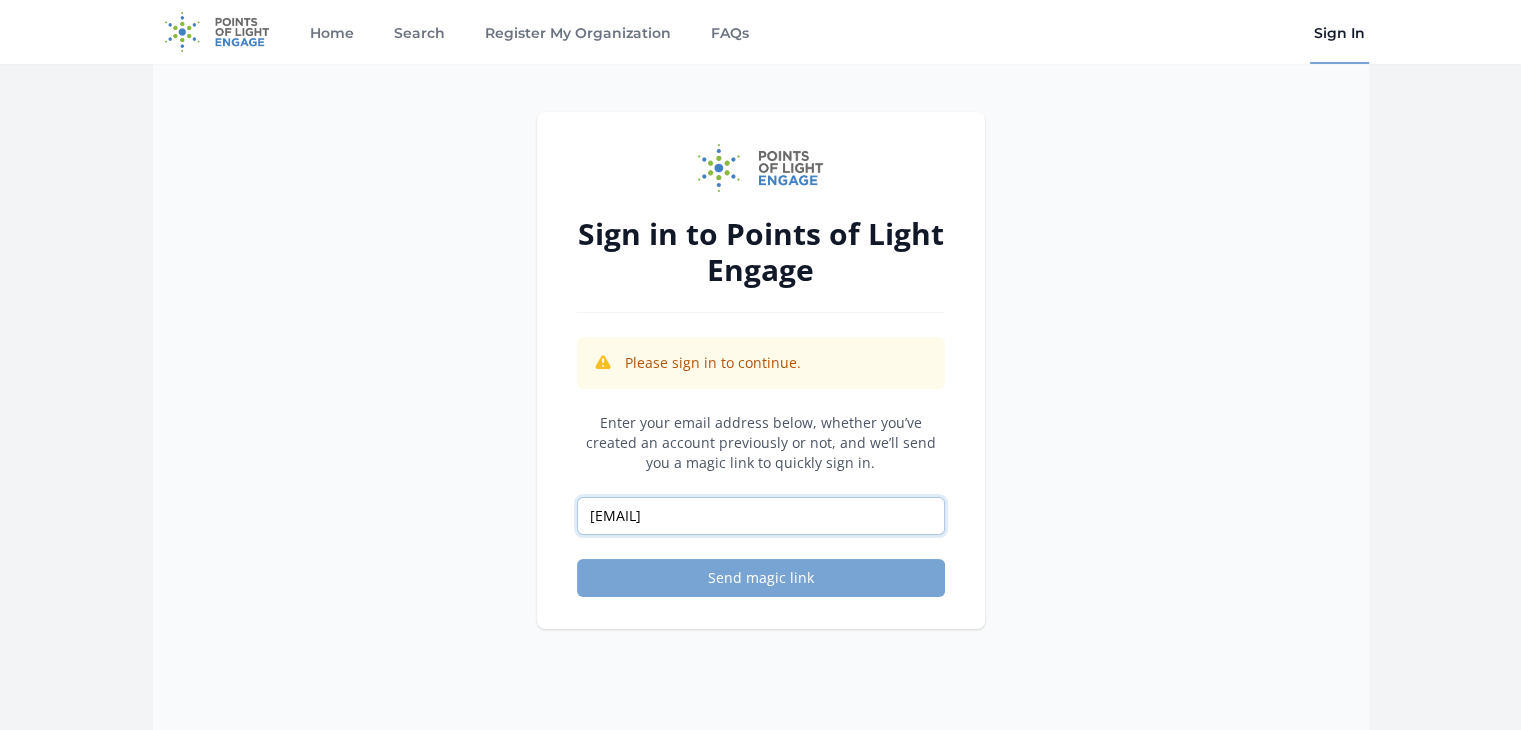 type on "ccheriff@affinitymaine.com" 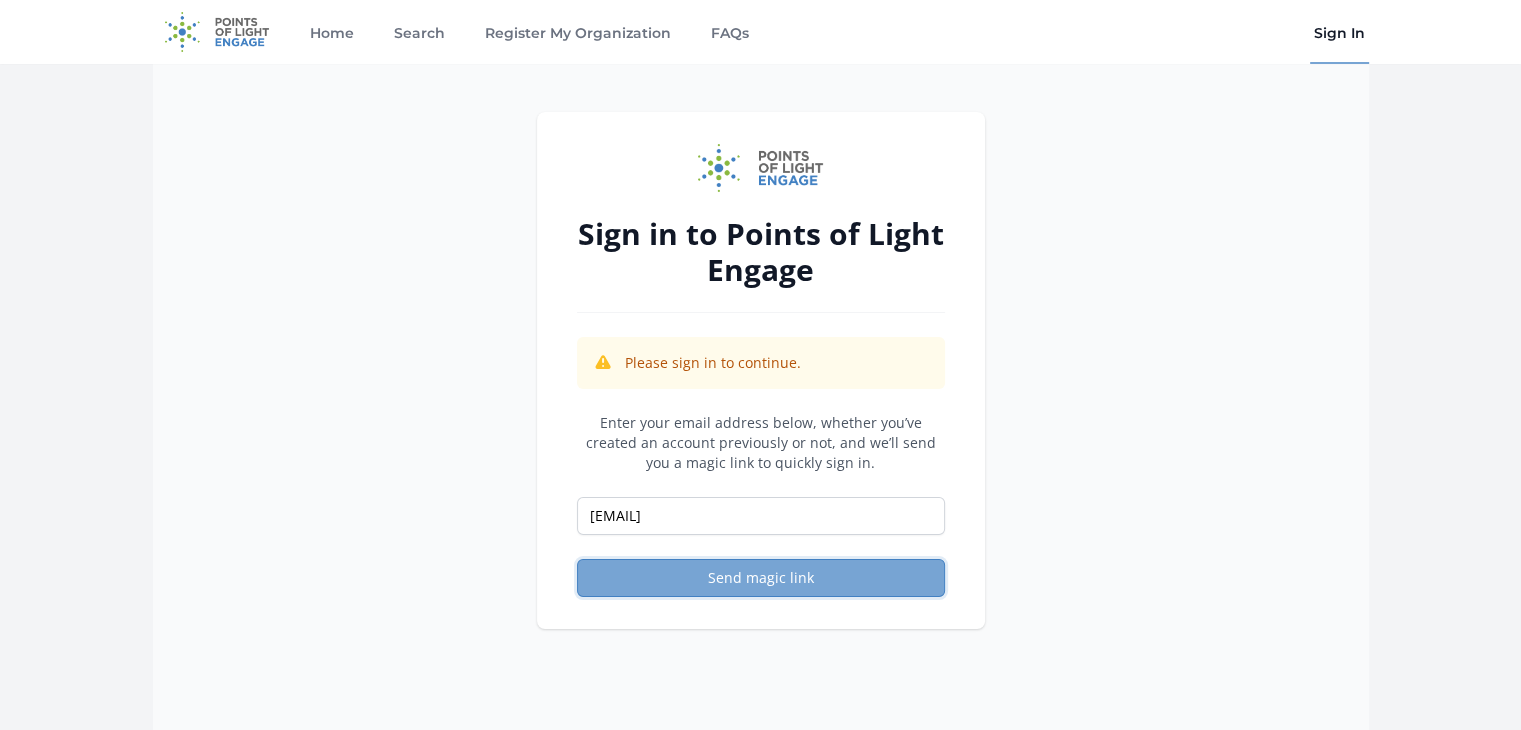 click on "Send magic link" at bounding box center (761, 578) 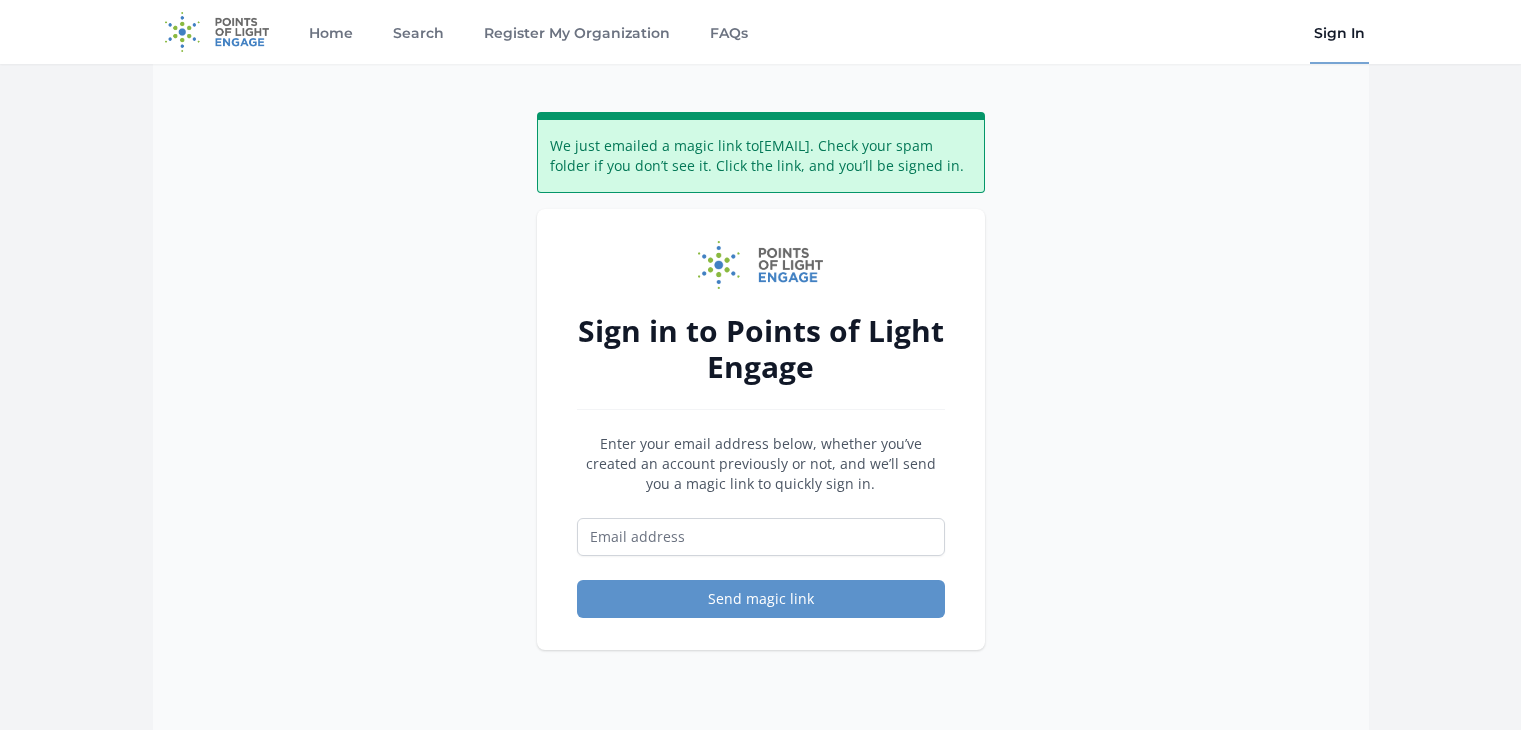 scroll, scrollTop: 0, scrollLeft: 0, axis: both 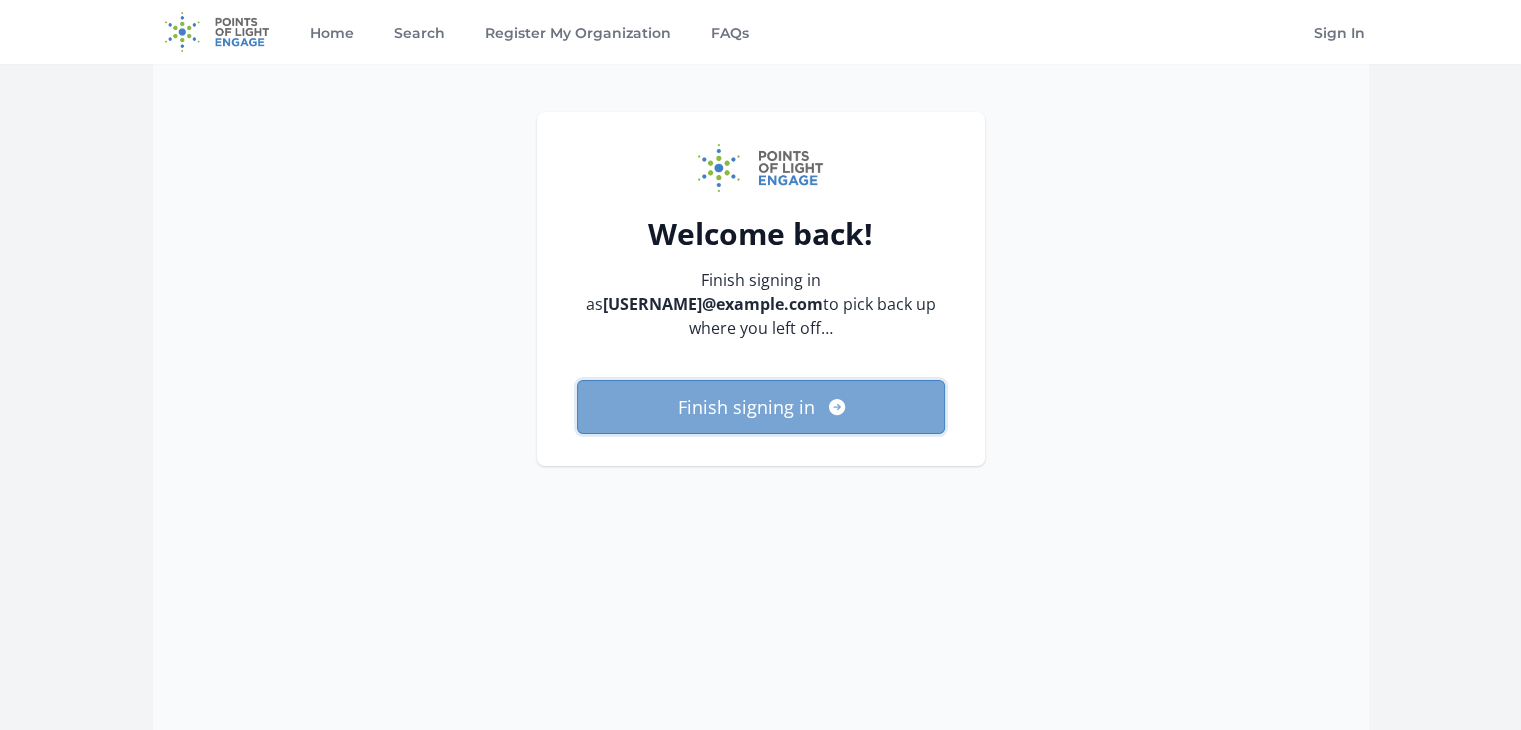 click on "Finish signing in" at bounding box center [761, 407] 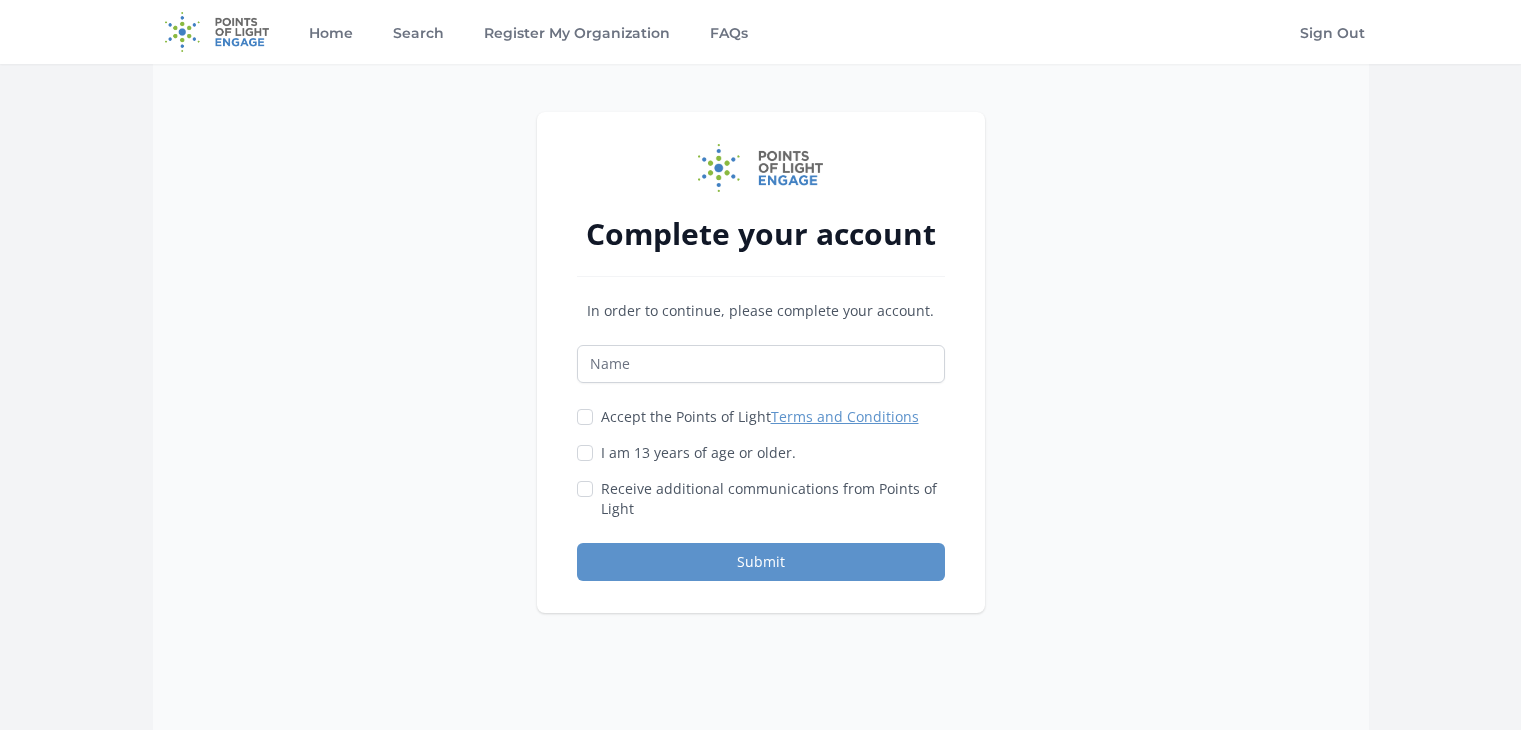scroll, scrollTop: 0, scrollLeft: 0, axis: both 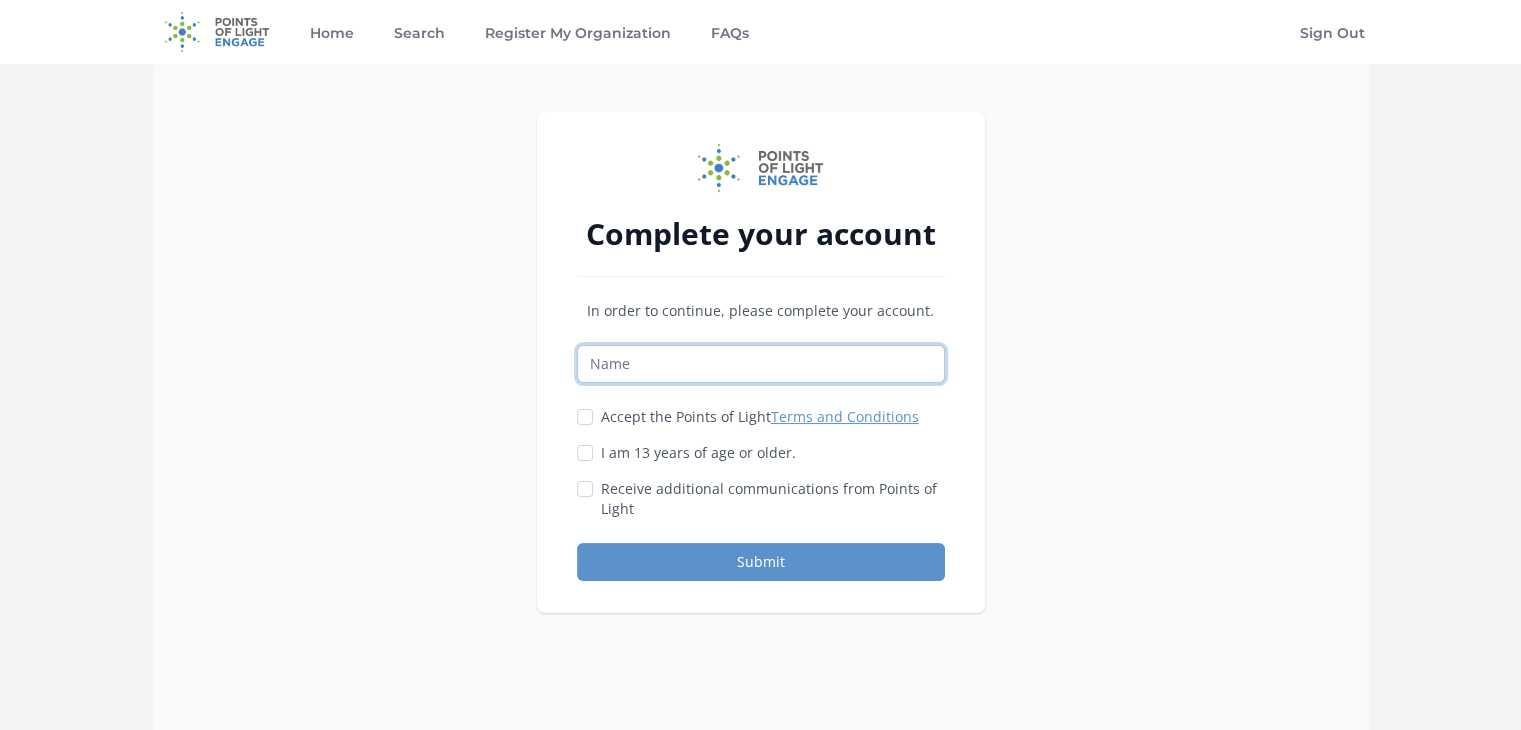 click at bounding box center (761, 364) 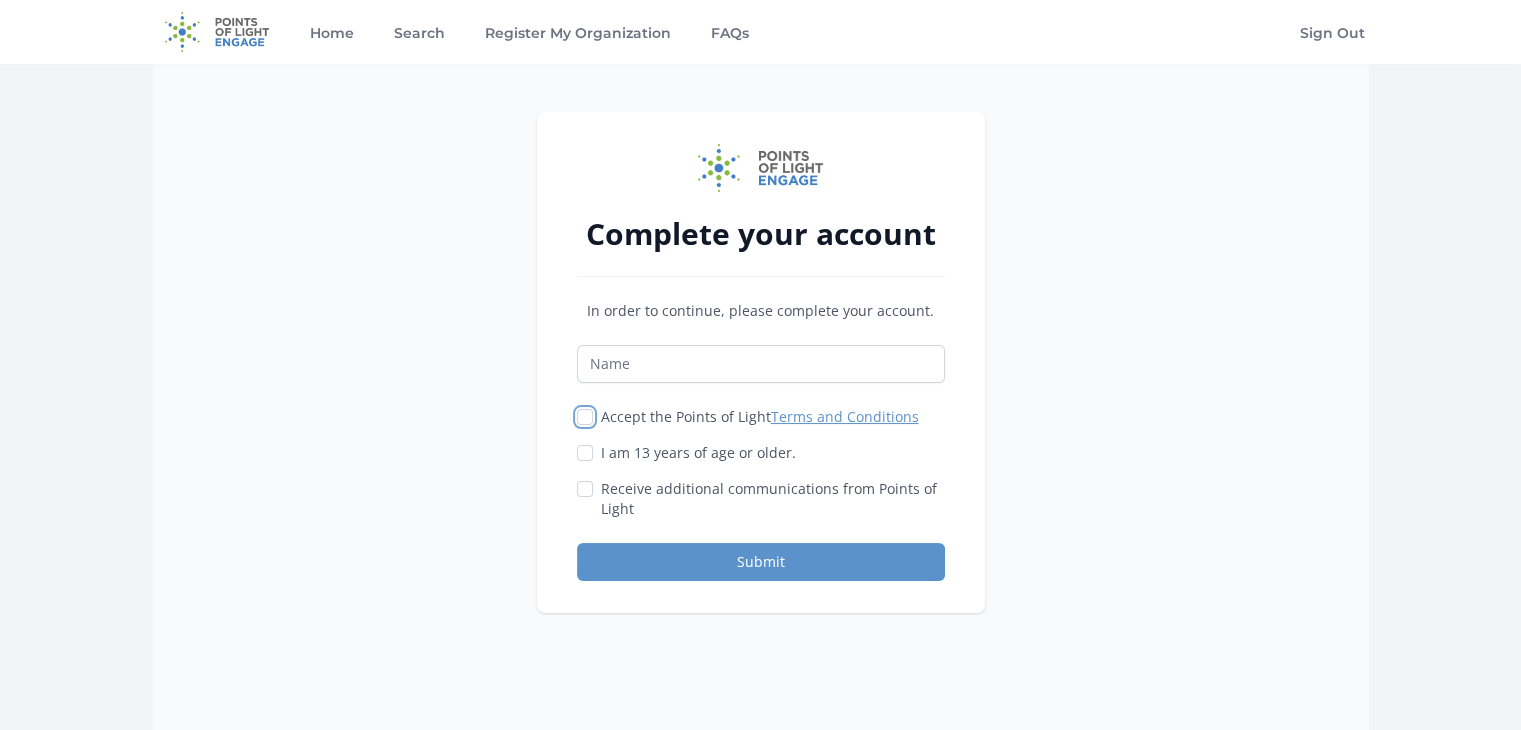 click on "Accept the Points of Light  Terms and Conditions" at bounding box center (585, 417) 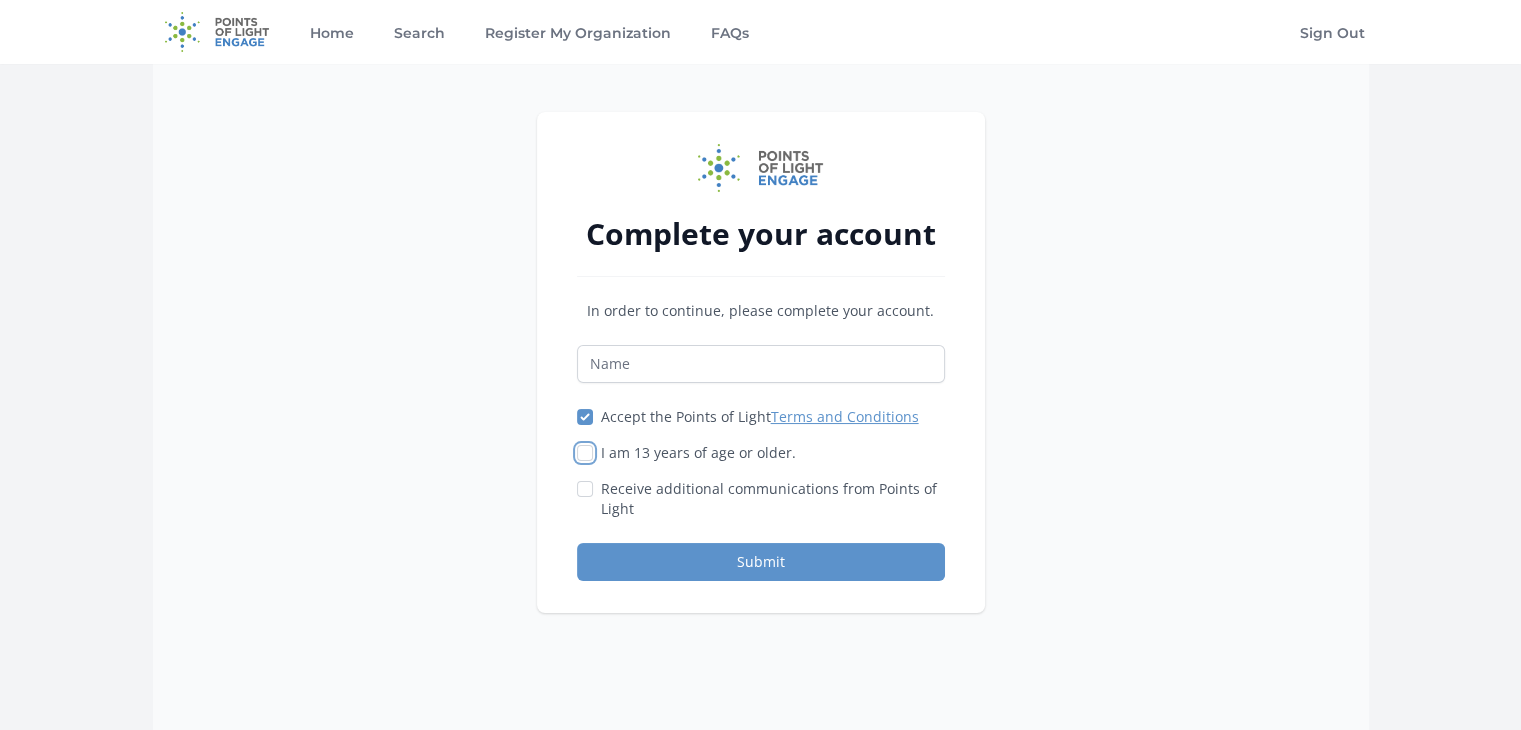 click on "I am 13 years of age or older." at bounding box center (585, 453) 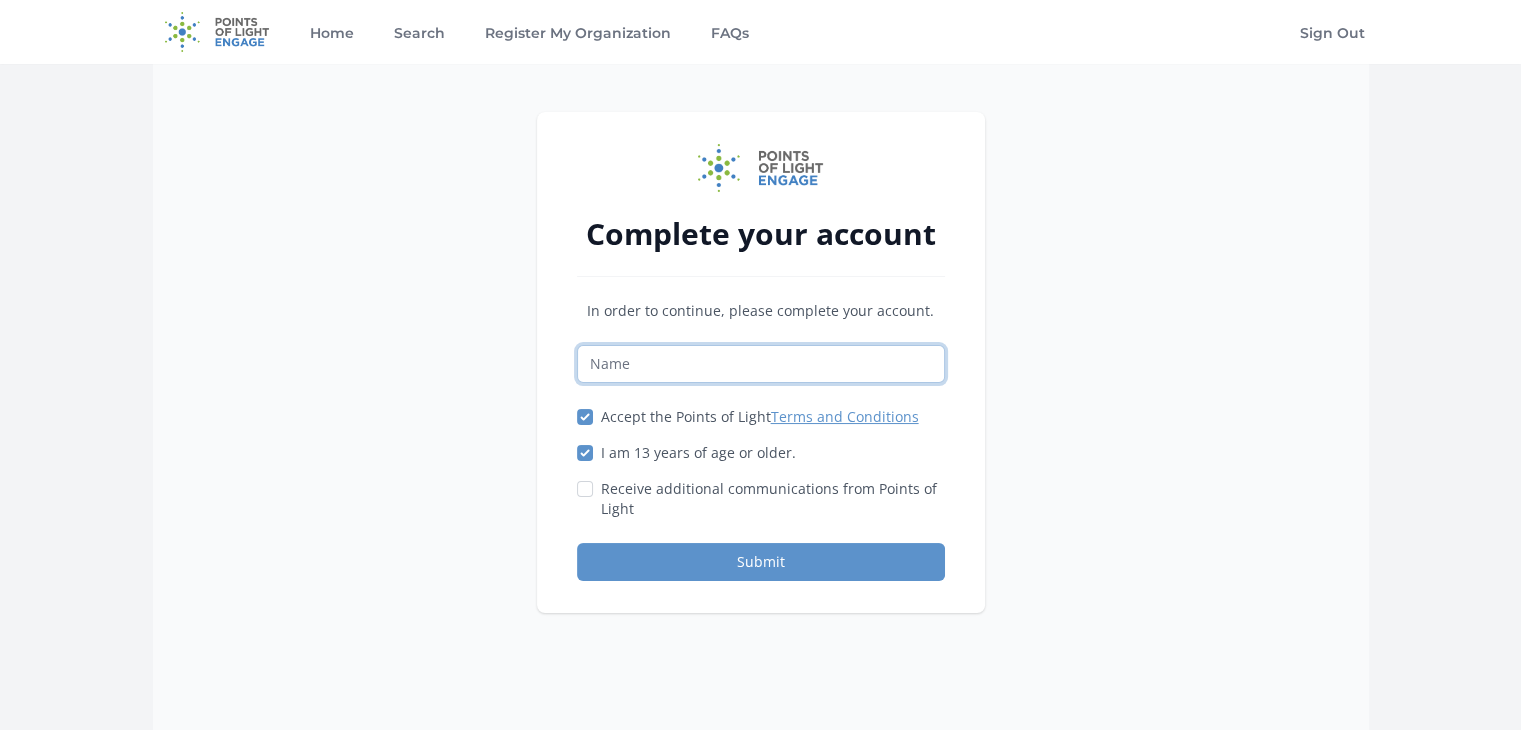 click at bounding box center [761, 364] 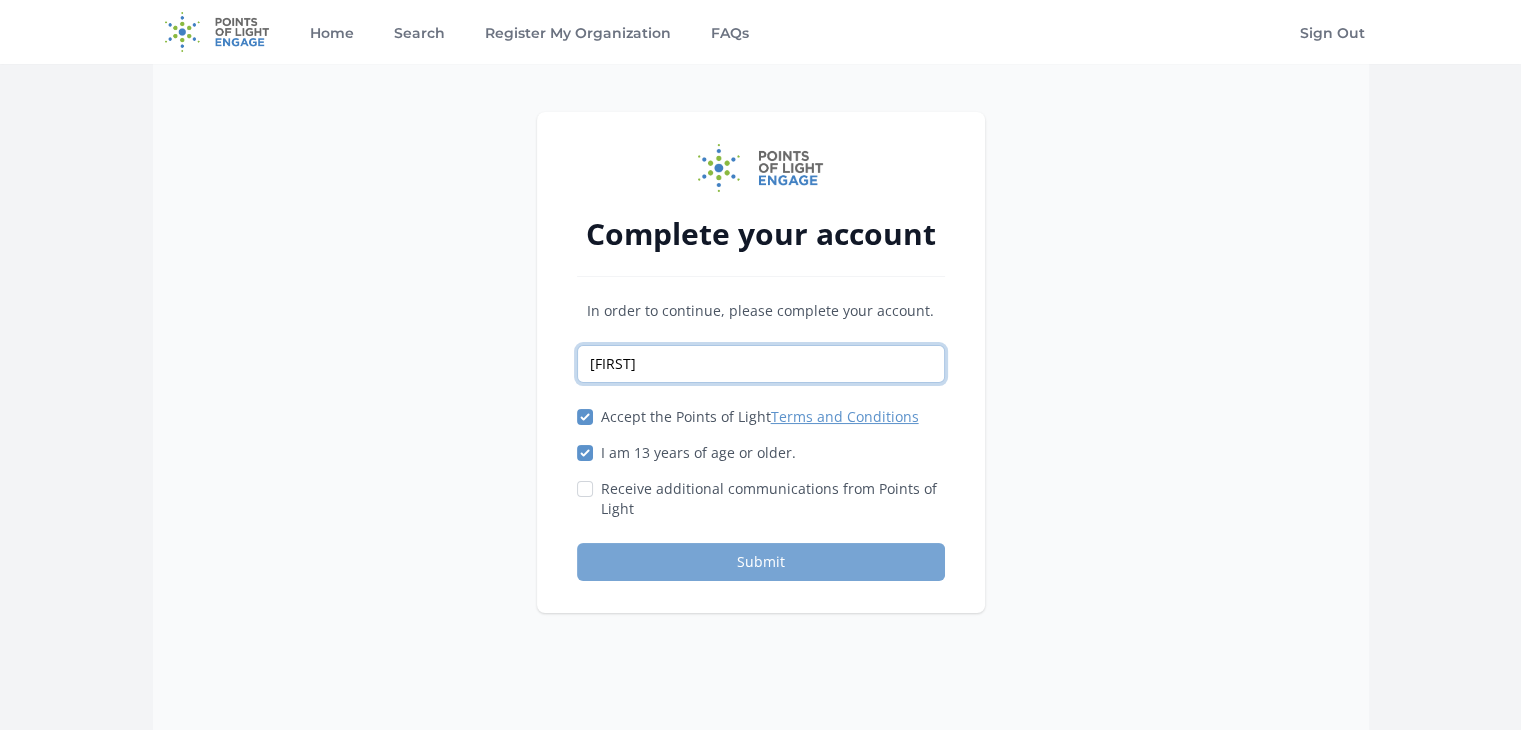 type on "Carly" 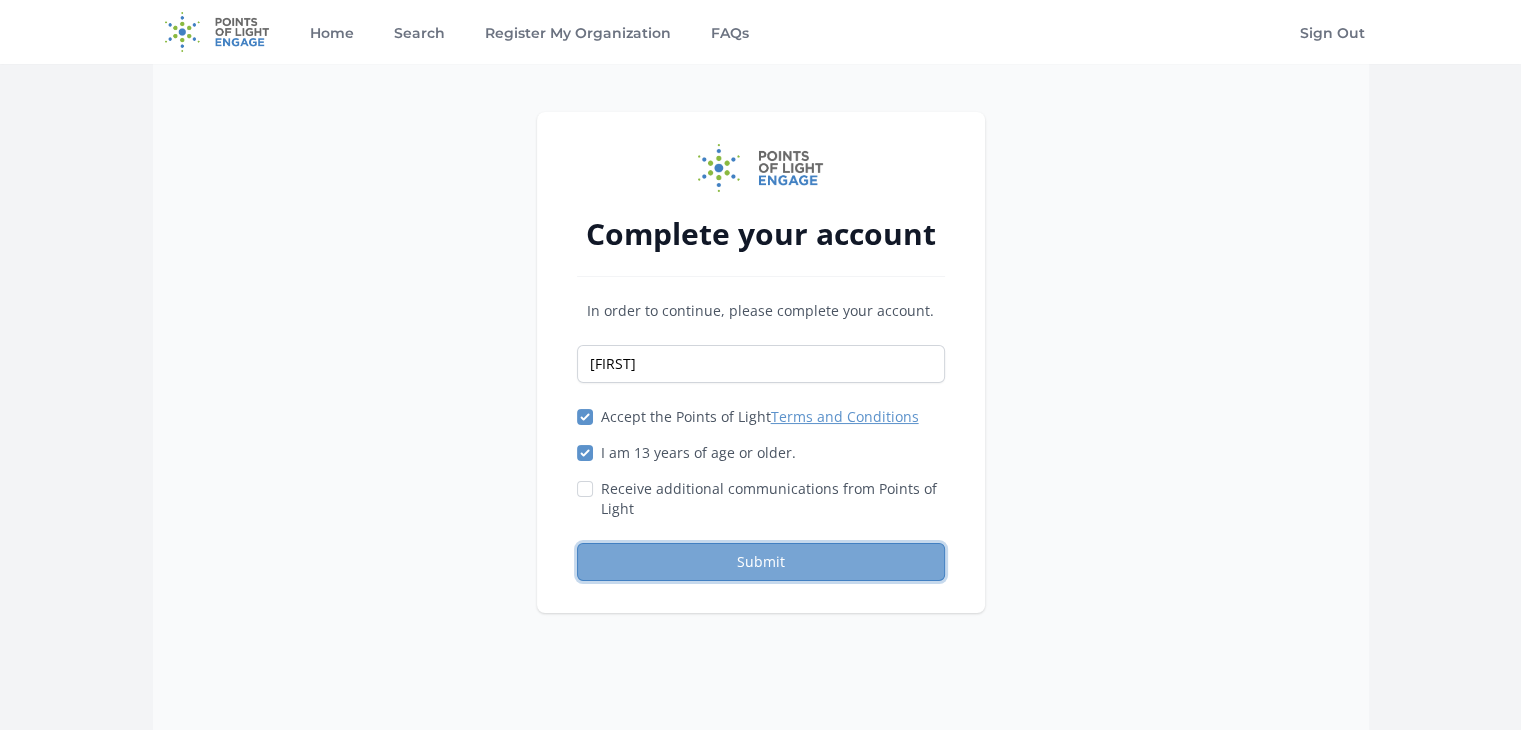 click on "Submit" at bounding box center [761, 562] 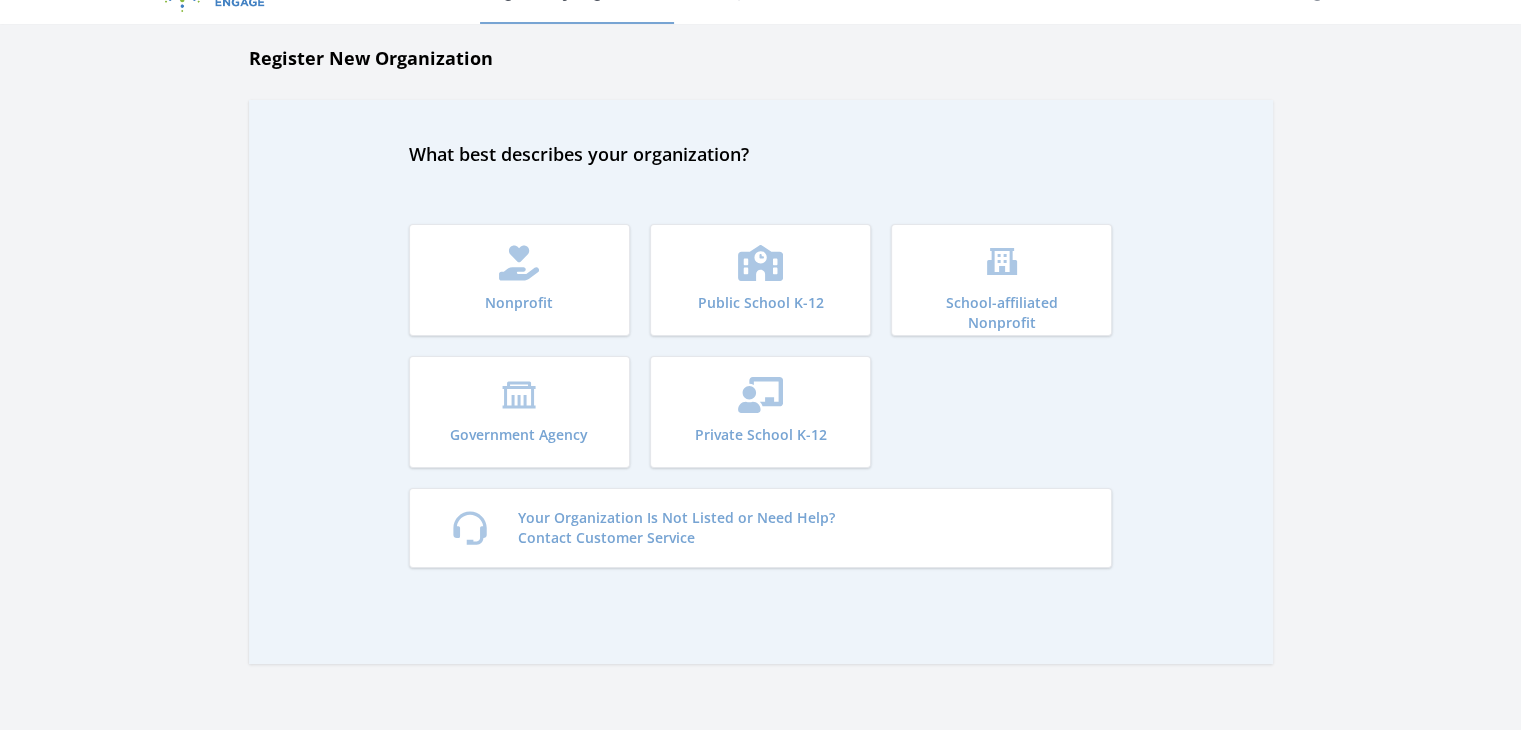 scroll, scrollTop: 39, scrollLeft: 0, axis: vertical 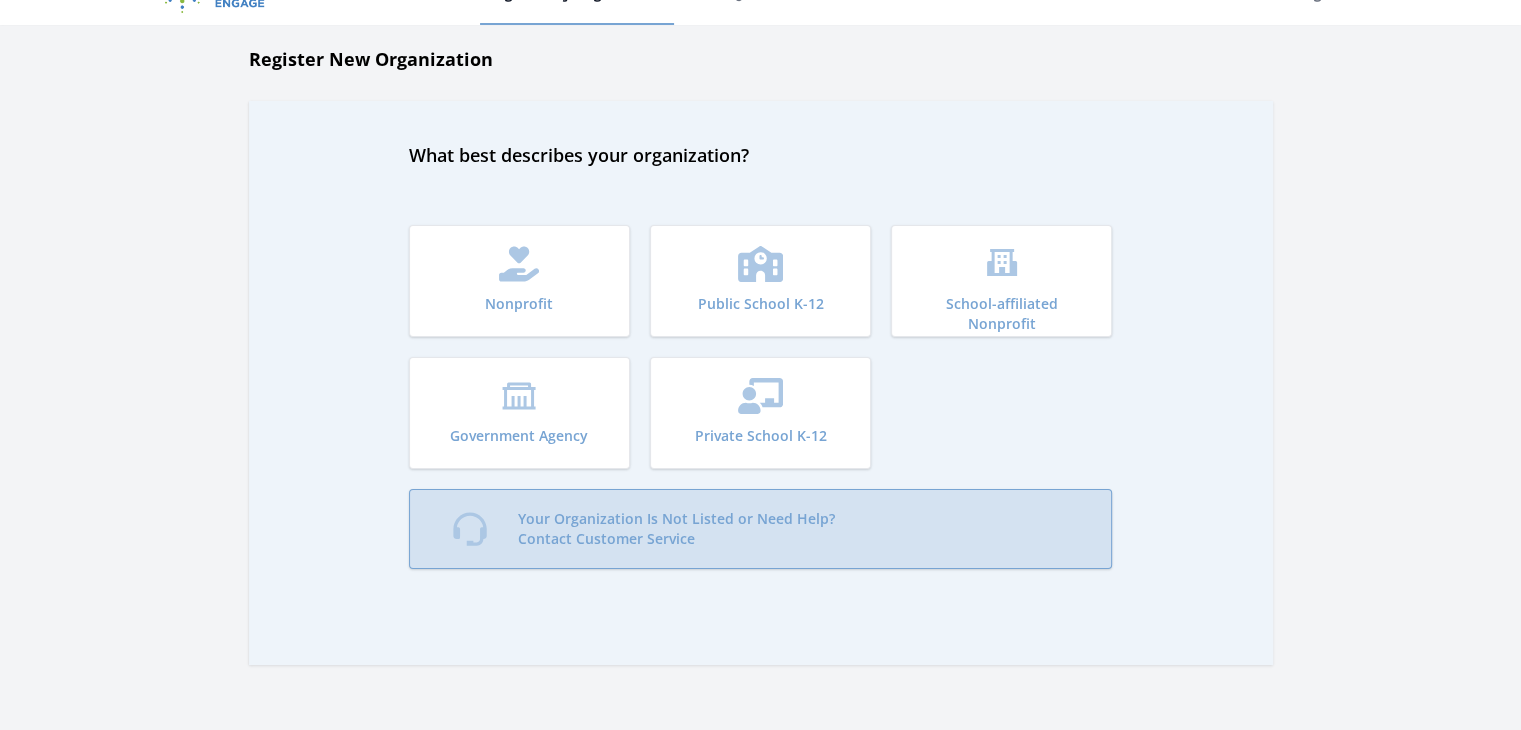 drag, startPoint x: 808, startPoint y: 533, endPoint x: 632, endPoint y: 502, distance: 178.70926 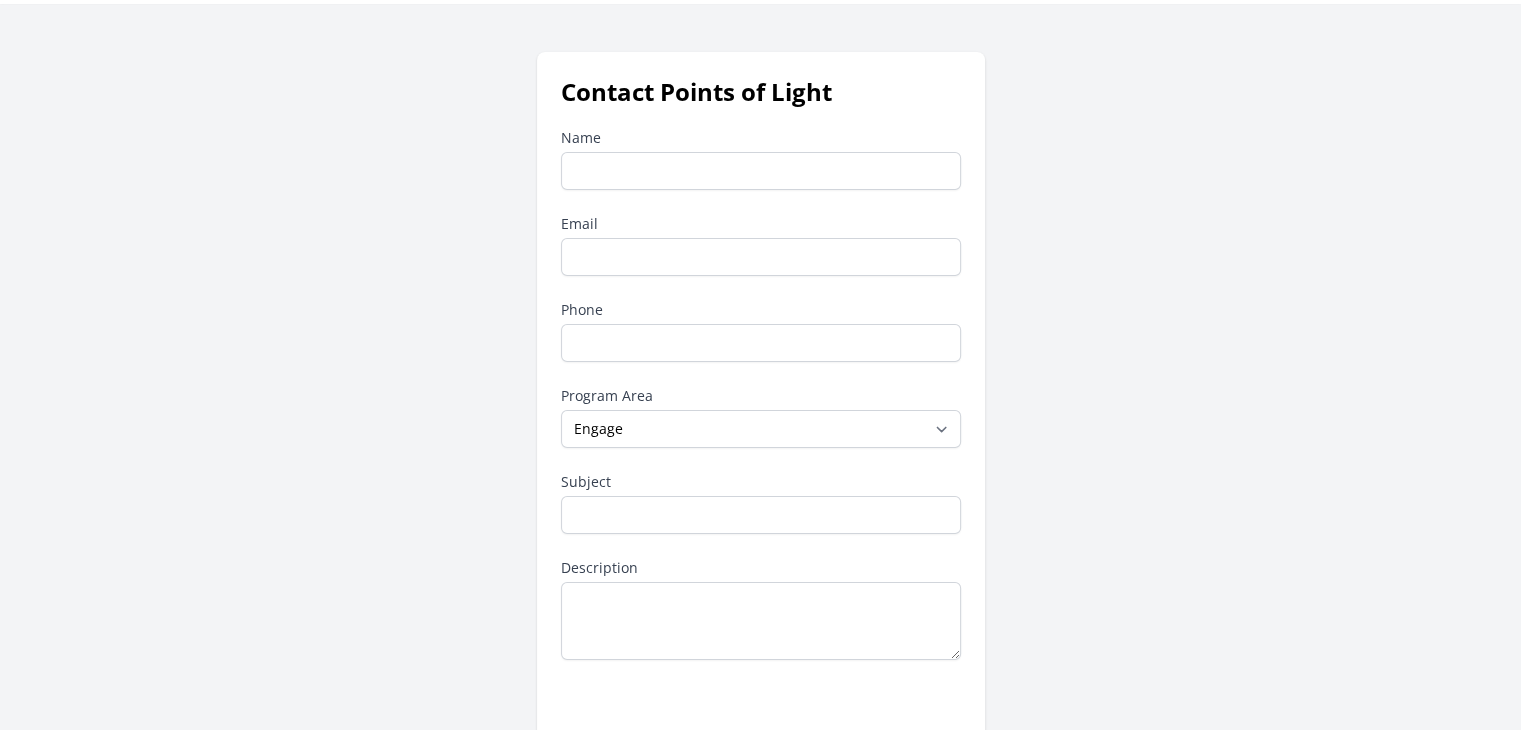 scroll, scrollTop: 56, scrollLeft: 0, axis: vertical 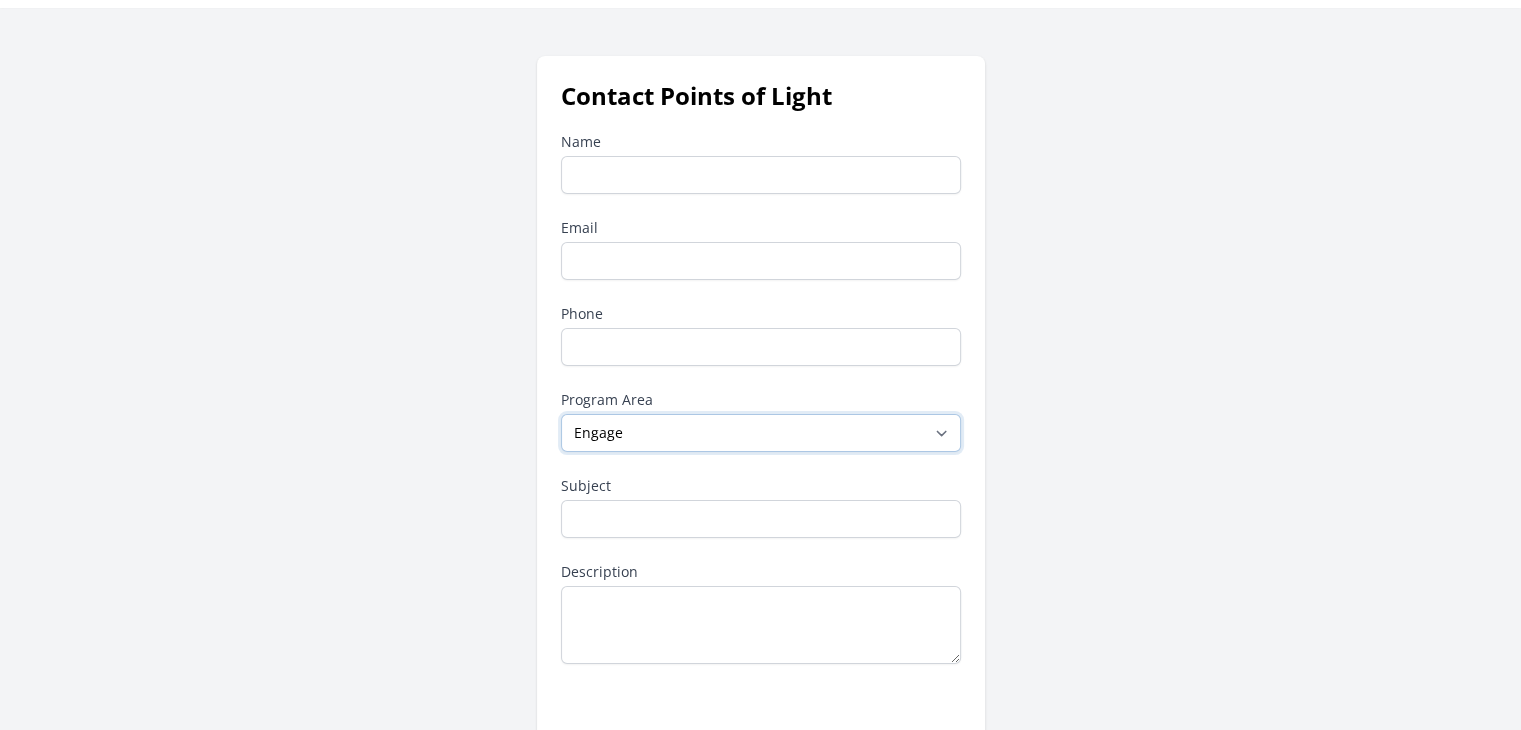 click on "--None--
Daily Point of Light Award
Disney Family Volunteer Rewards
Global Network Affiliates
Points of Light Events
Points of Light Partnership Development
Presidential Volunteer Service Awards Program
Service Enterprise Certification
Other
Points of Light Community
Community for Employee Civic Engagement
Engage" at bounding box center (761, 433) 